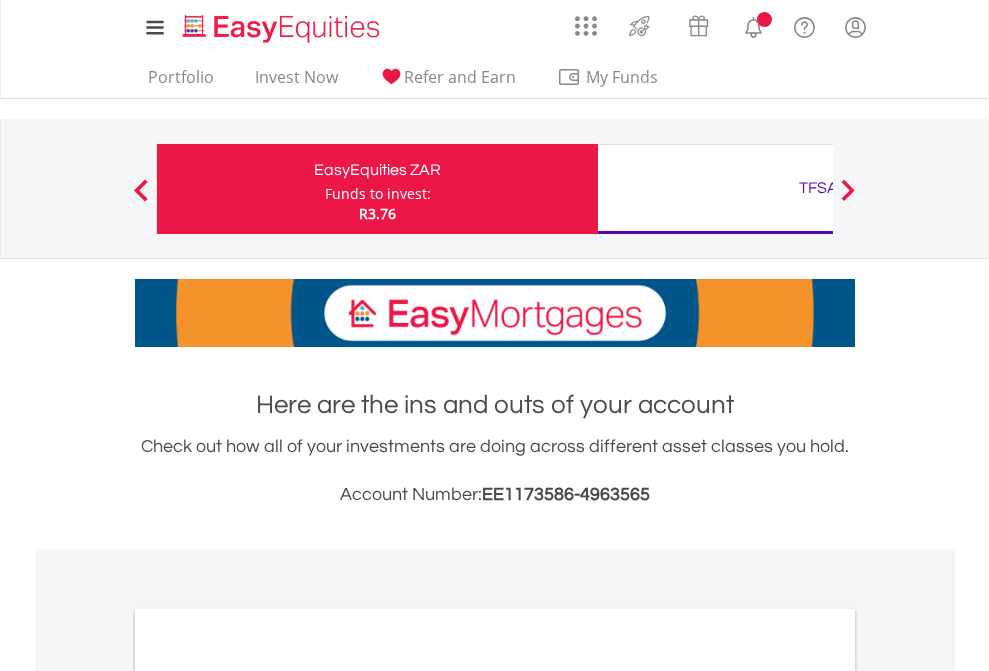 scroll, scrollTop: 0, scrollLeft: 0, axis: both 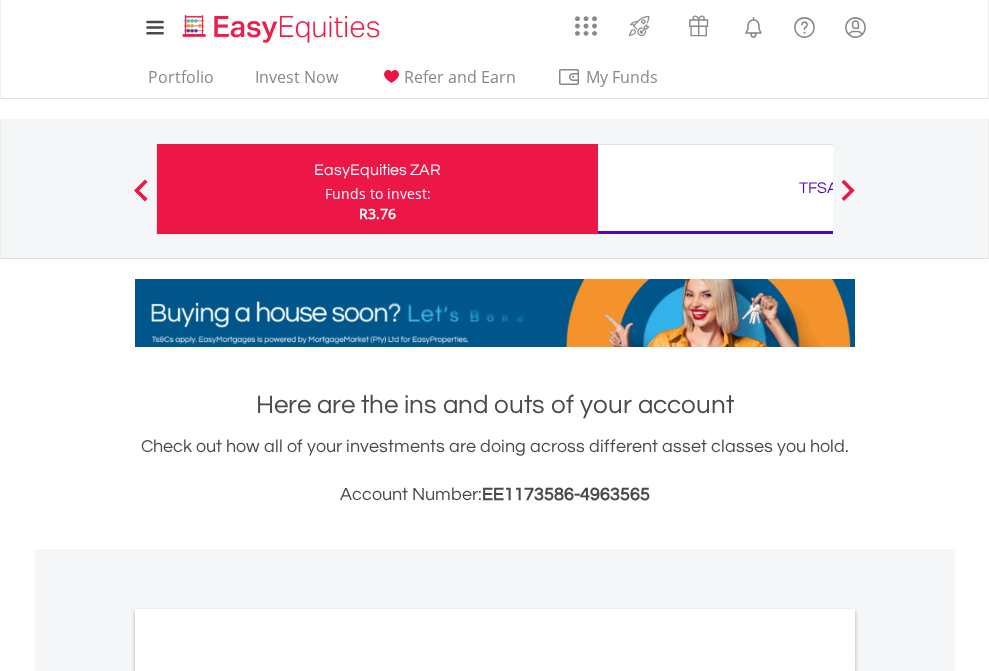 click on "Funds to invest:" at bounding box center [378, 194] 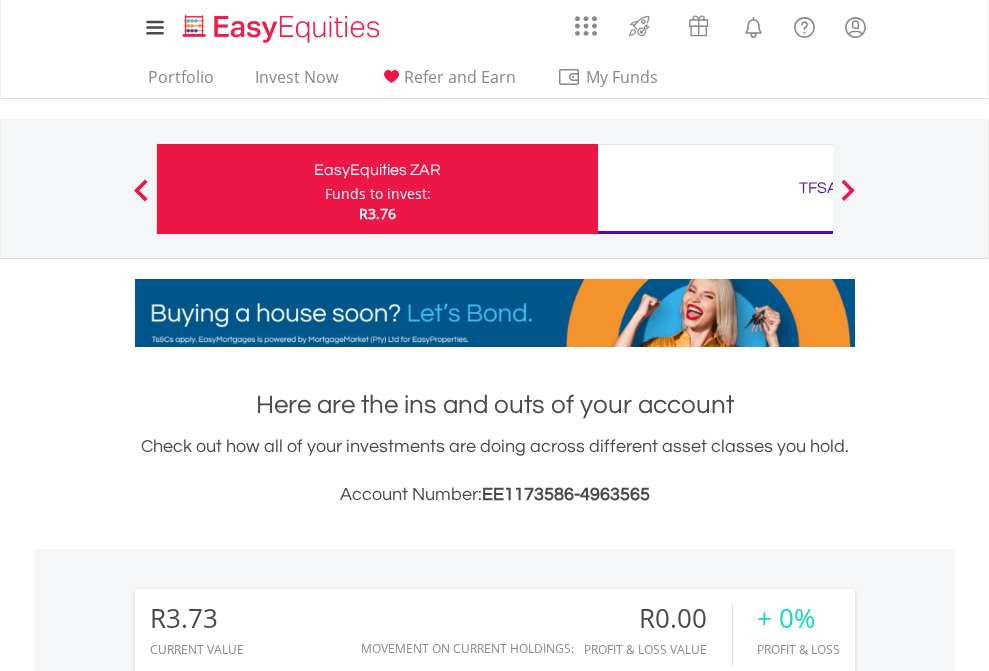 scroll, scrollTop: 999808, scrollLeft: 999687, axis: both 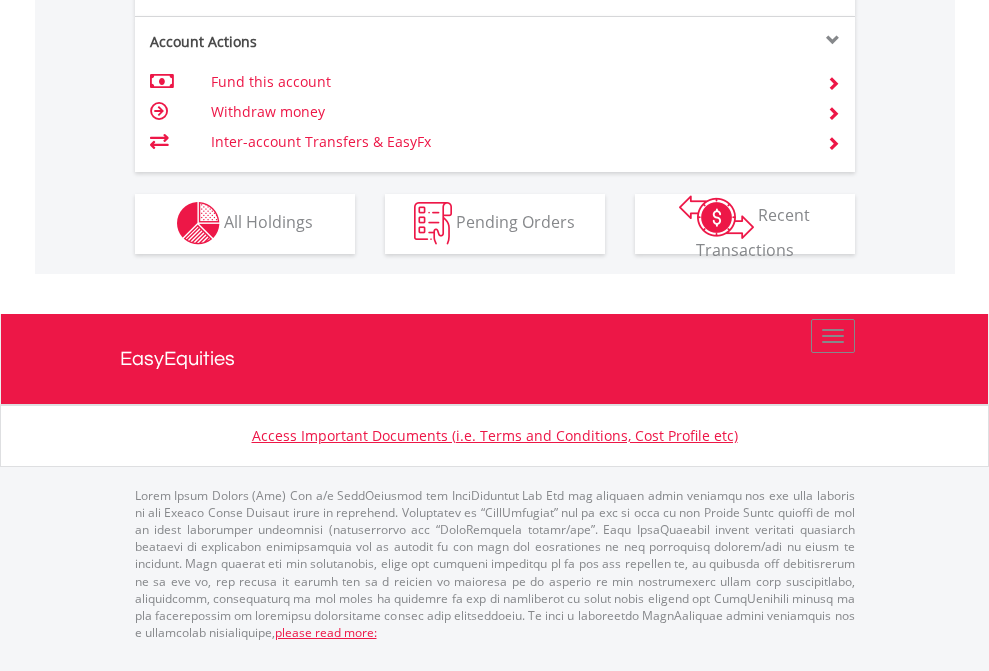 click on "Investment types" at bounding box center [706, -353] 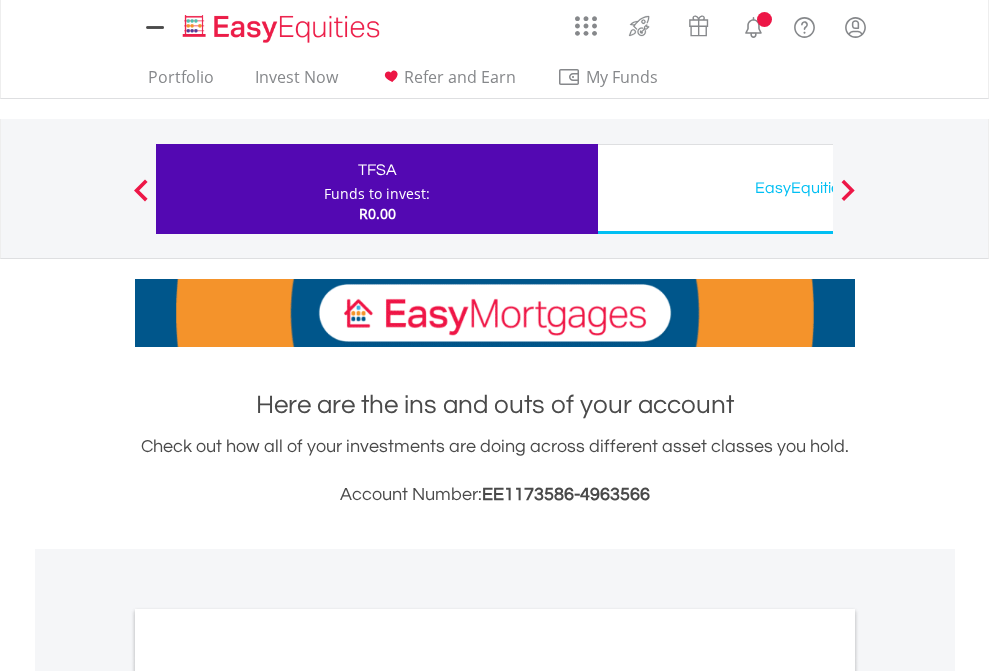 scroll, scrollTop: 0, scrollLeft: 0, axis: both 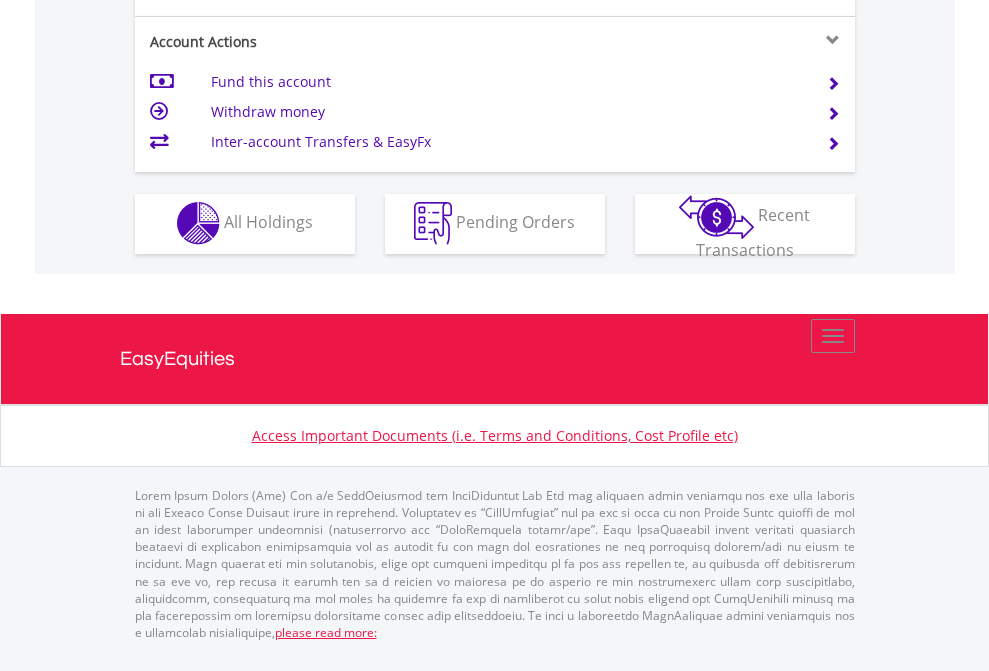 click on "Investment types" at bounding box center [706, -353] 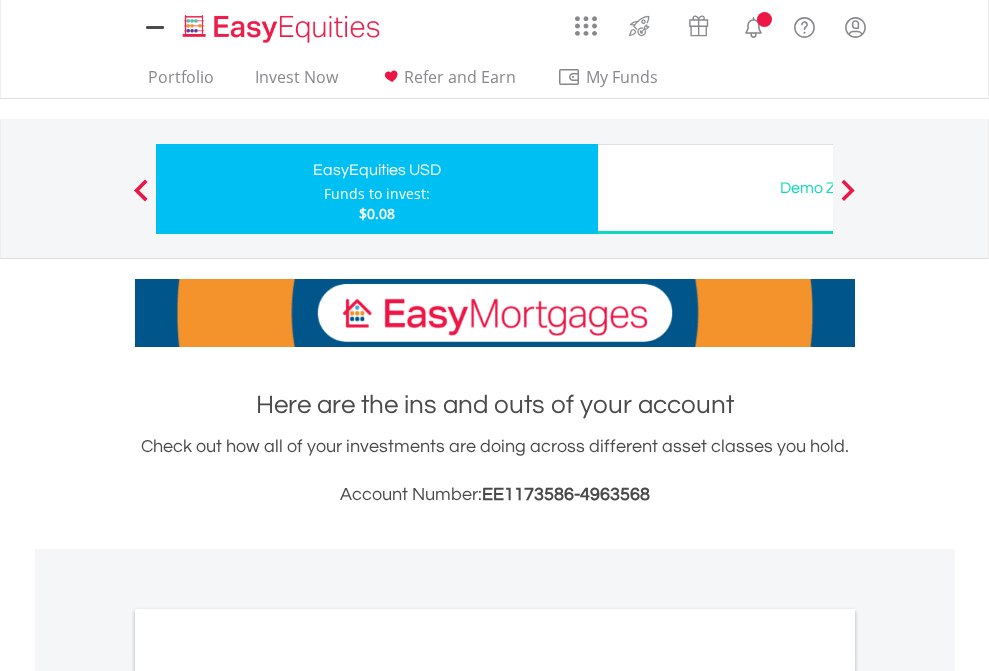 scroll, scrollTop: 0, scrollLeft: 0, axis: both 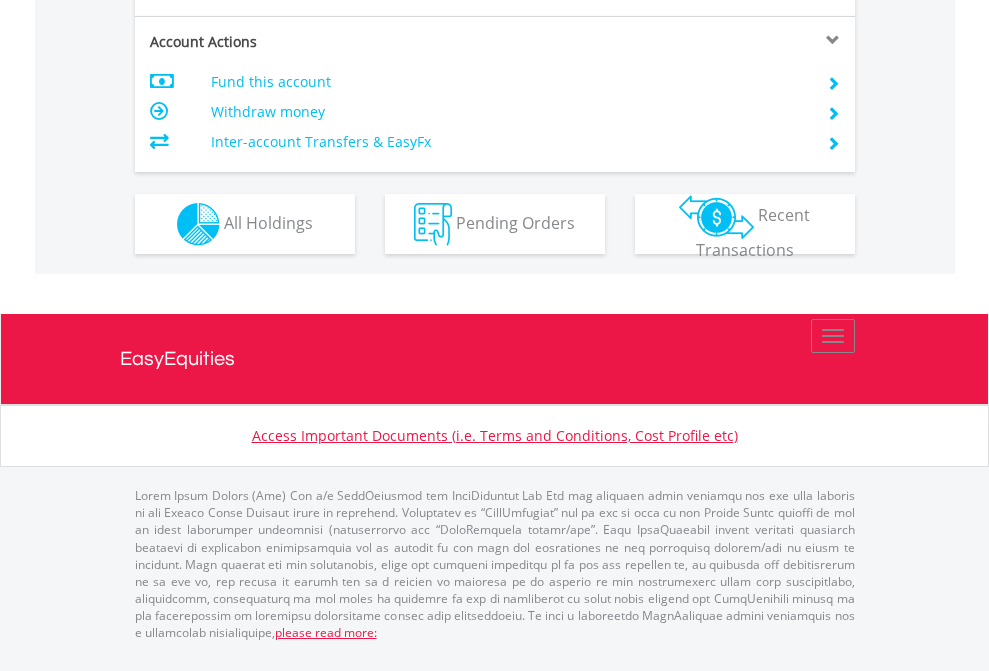 click on "Investment types" at bounding box center [706, -337] 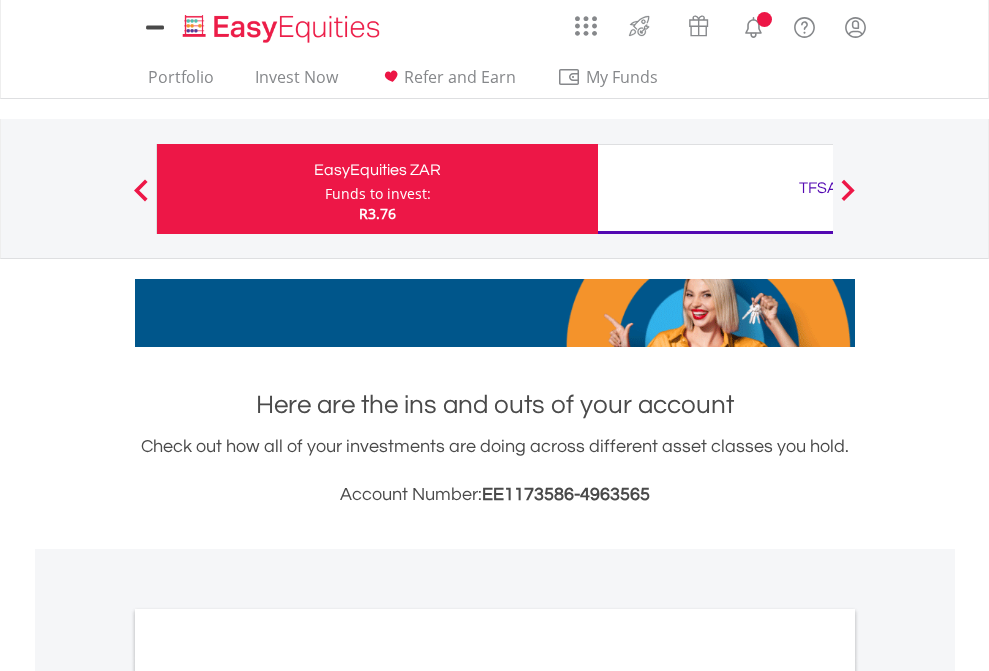 click on "All Holdings" at bounding box center (268, 1096) 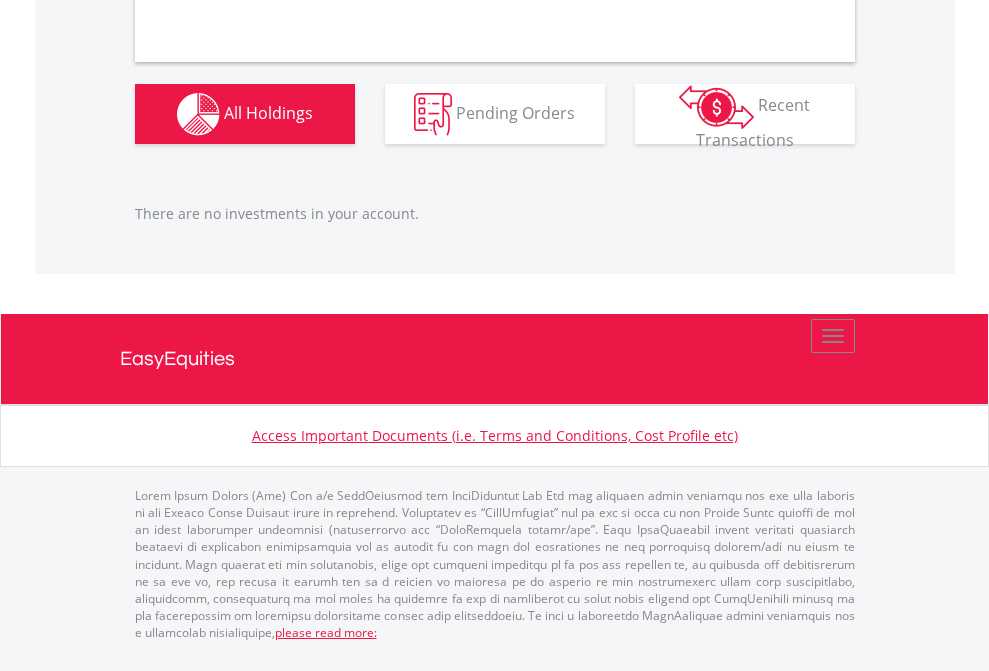 scroll, scrollTop: 1980, scrollLeft: 0, axis: vertical 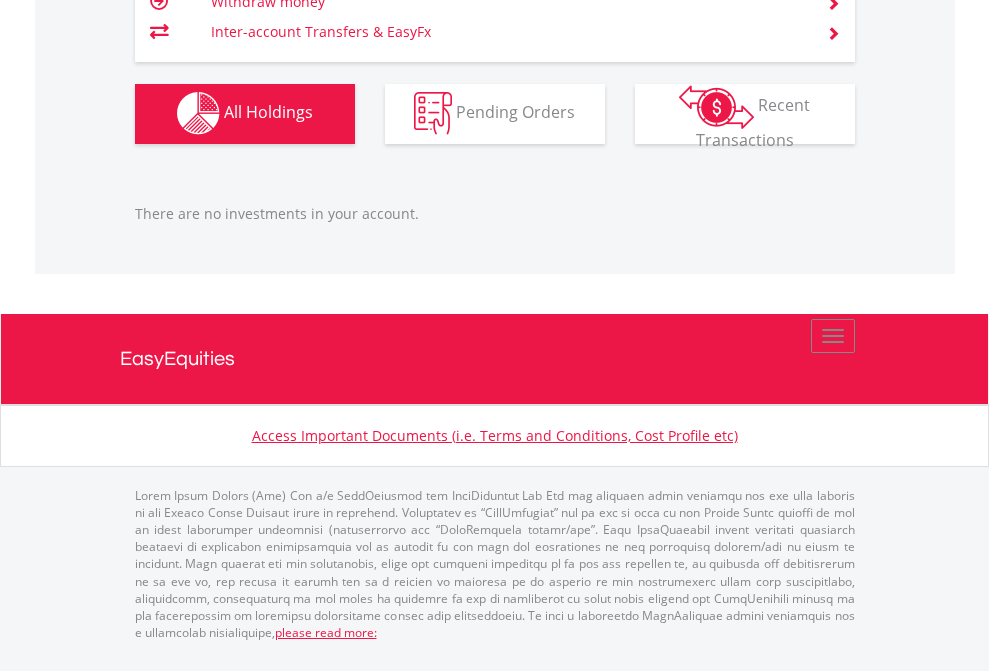 click on "TFSA" at bounding box center (818, -1142) 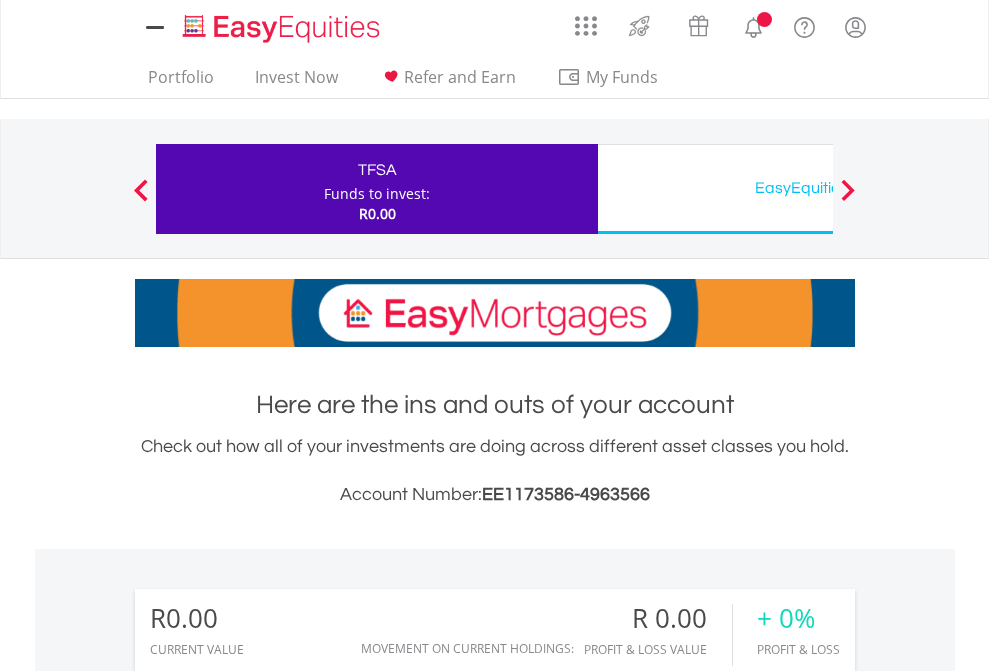 scroll, scrollTop: 0, scrollLeft: 0, axis: both 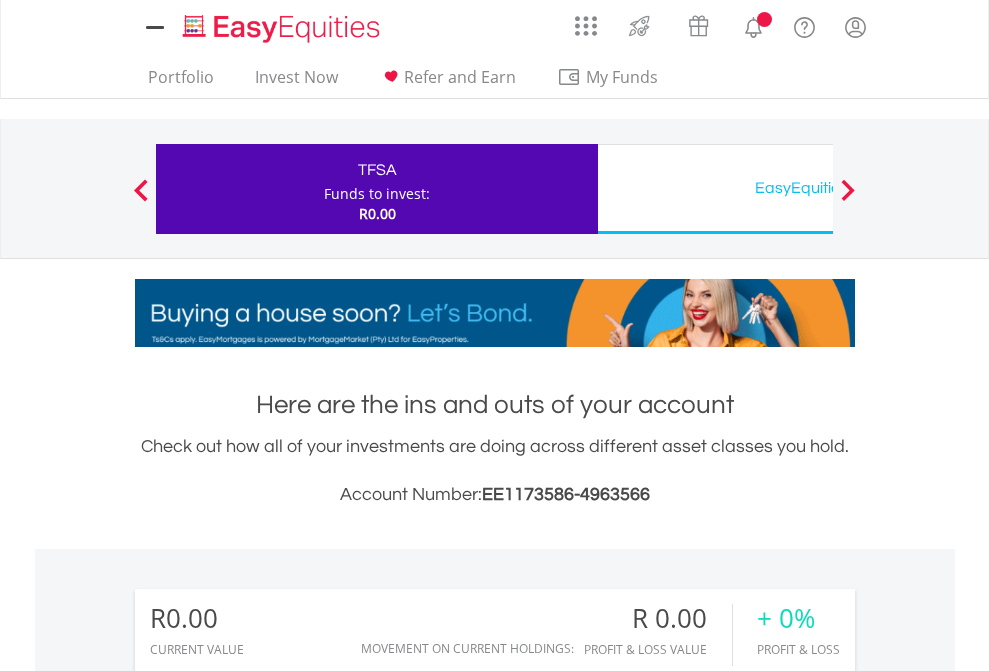 click on "All Holdings" at bounding box center [268, 1442] 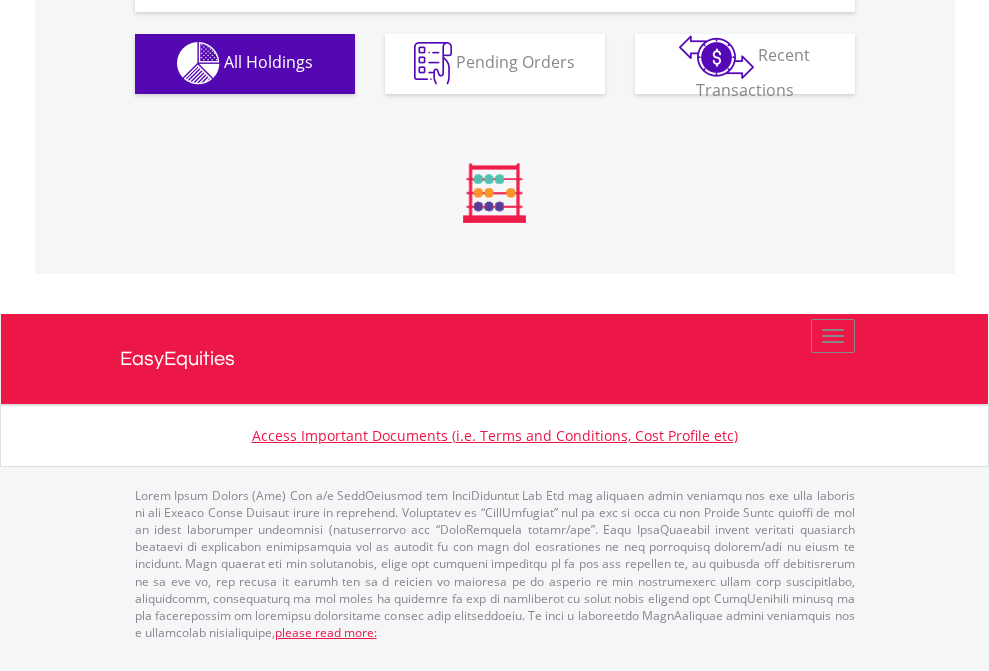scroll, scrollTop: 1980, scrollLeft: 0, axis: vertical 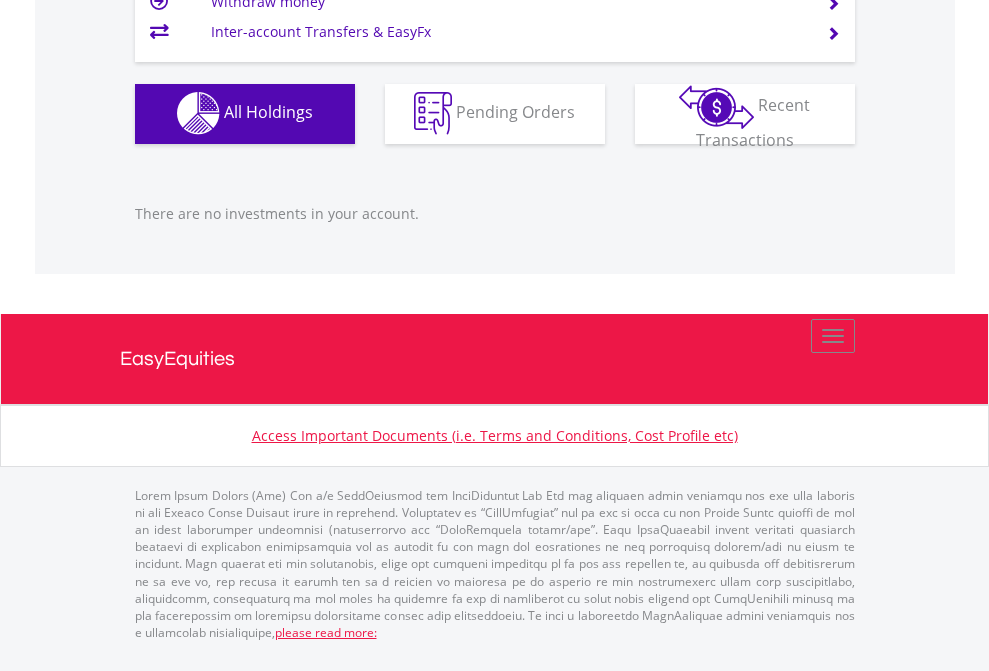click on "EasyEquities USD" at bounding box center (818, -1142) 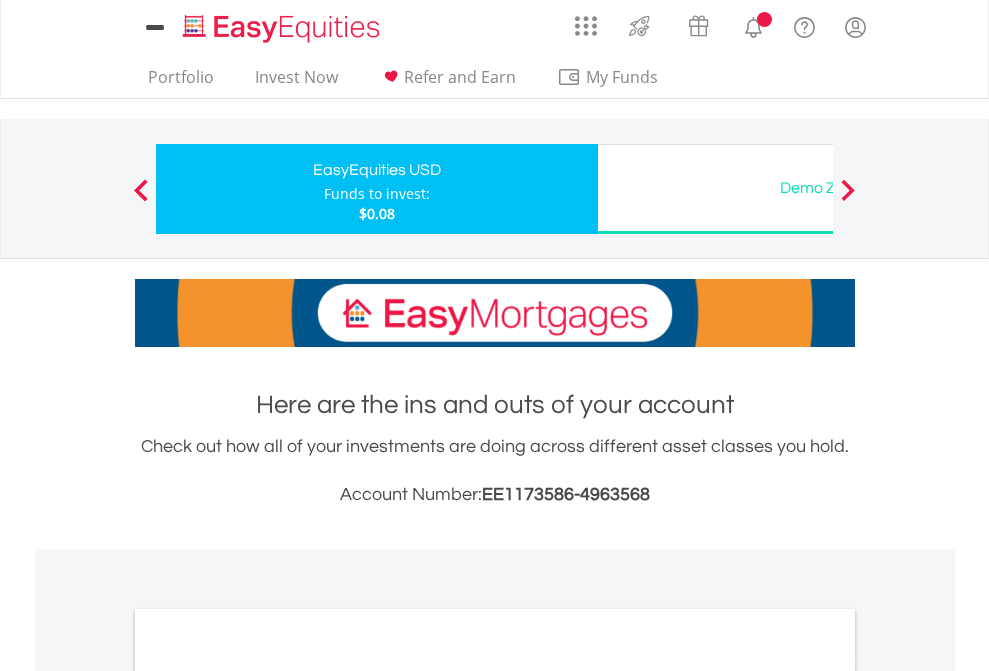 scroll, scrollTop: 0, scrollLeft: 0, axis: both 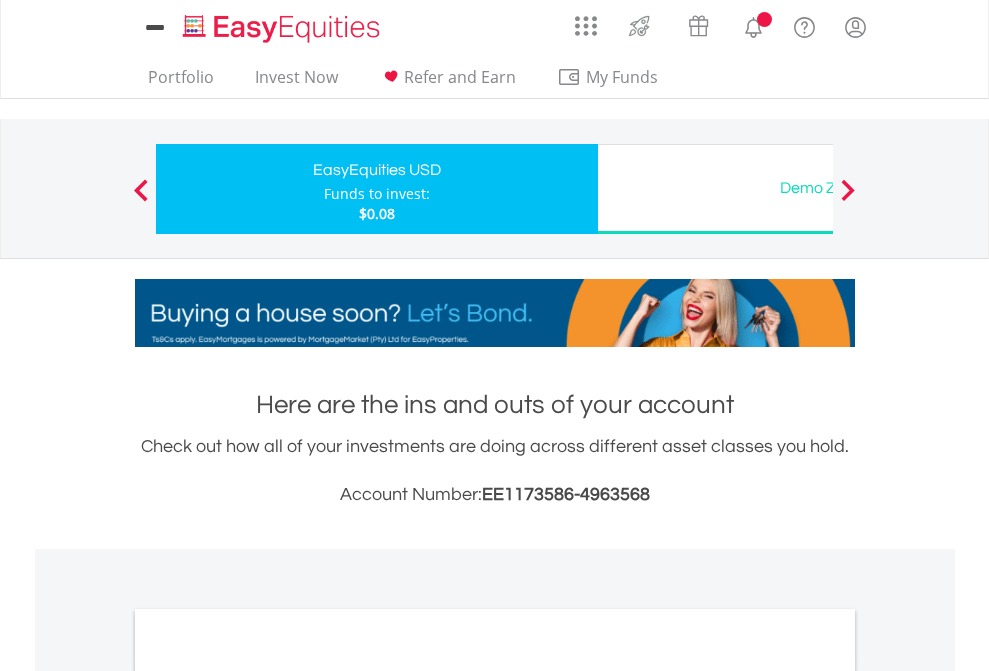 click on "All Holdings" at bounding box center [268, 1096] 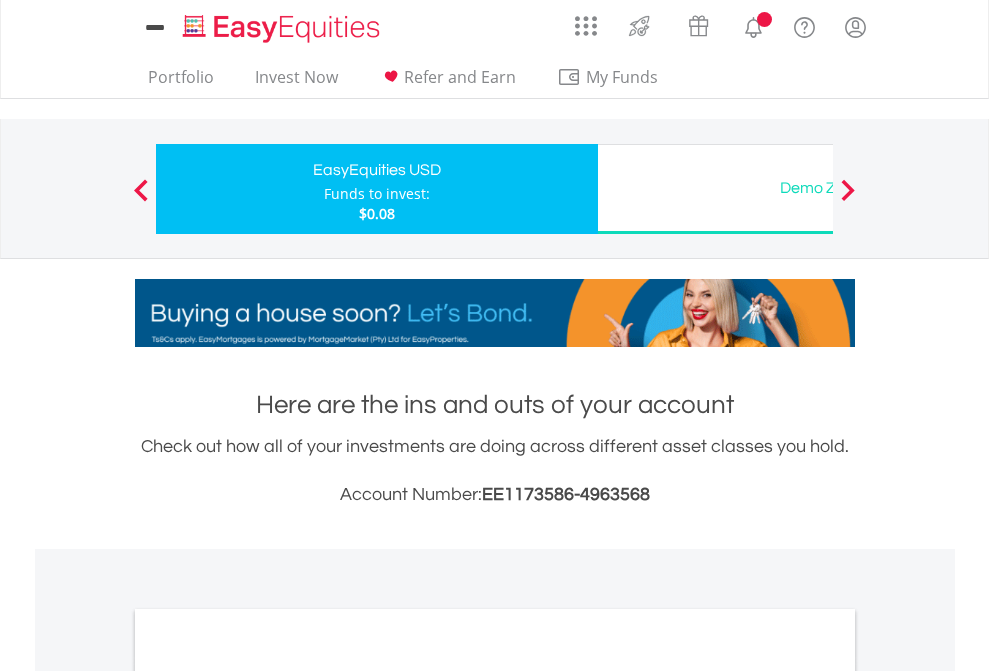 scroll, scrollTop: 1202, scrollLeft: 0, axis: vertical 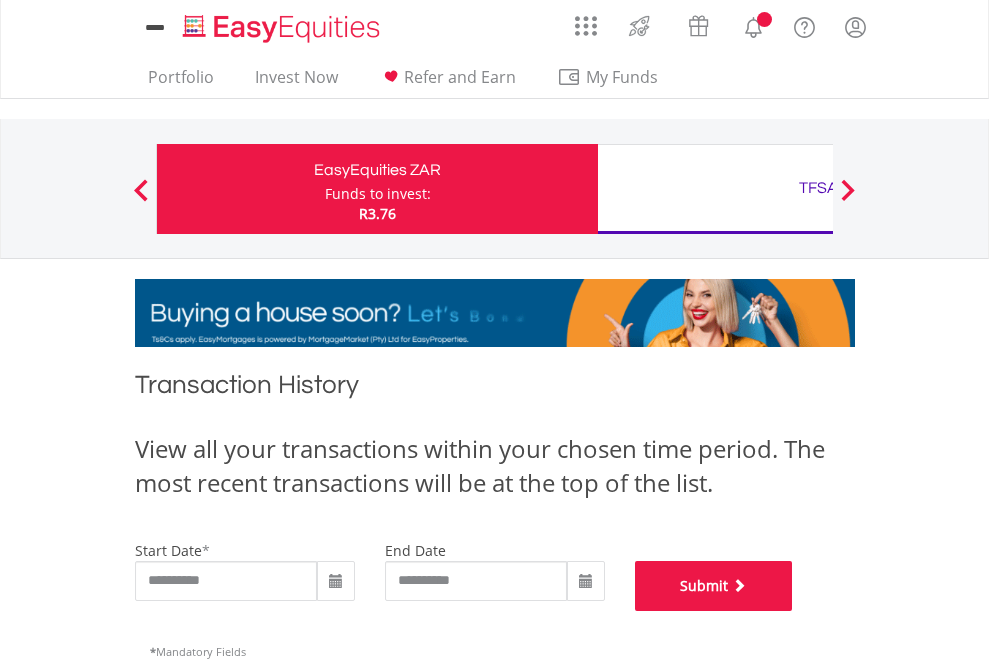 click on "Submit" at bounding box center [714, 586] 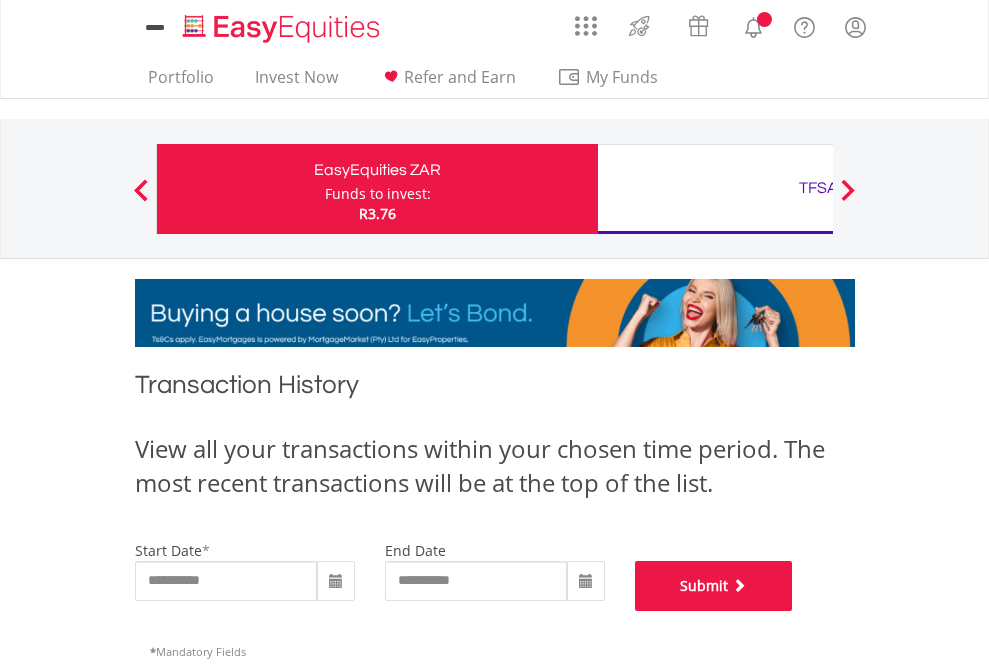 scroll, scrollTop: 811, scrollLeft: 0, axis: vertical 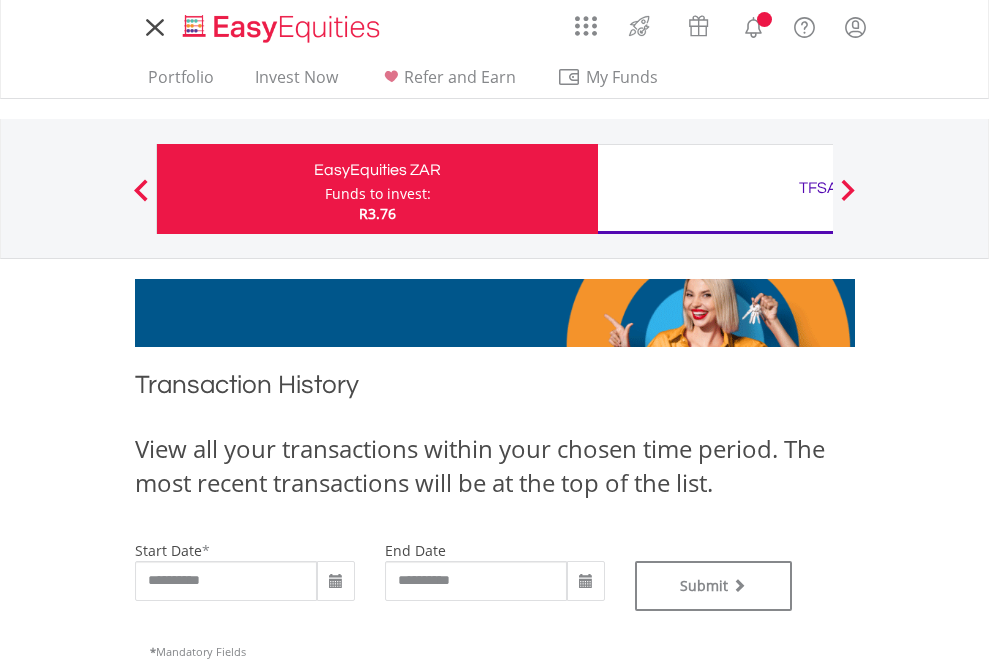 click on "TFSA" at bounding box center (818, 188) 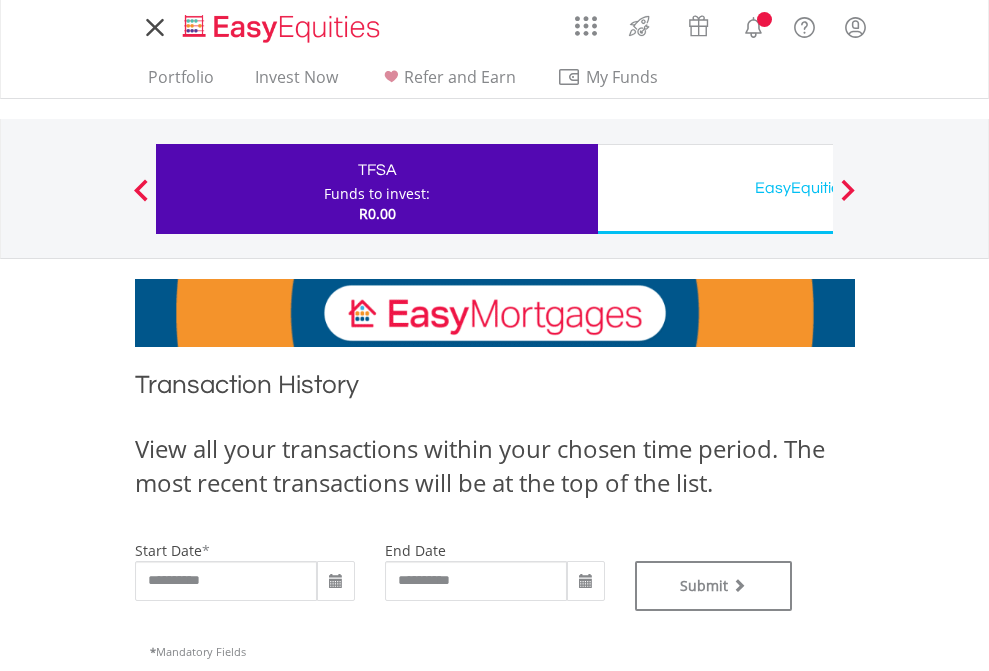scroll, scrollTop: 0, scrollLeft: 0, axis: both 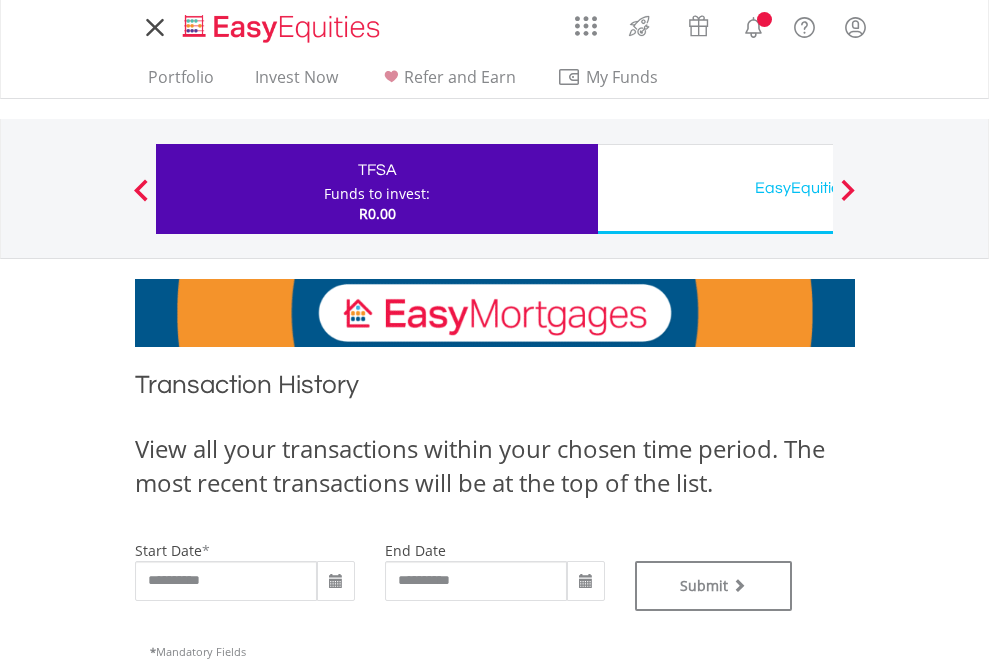 type on "**********" 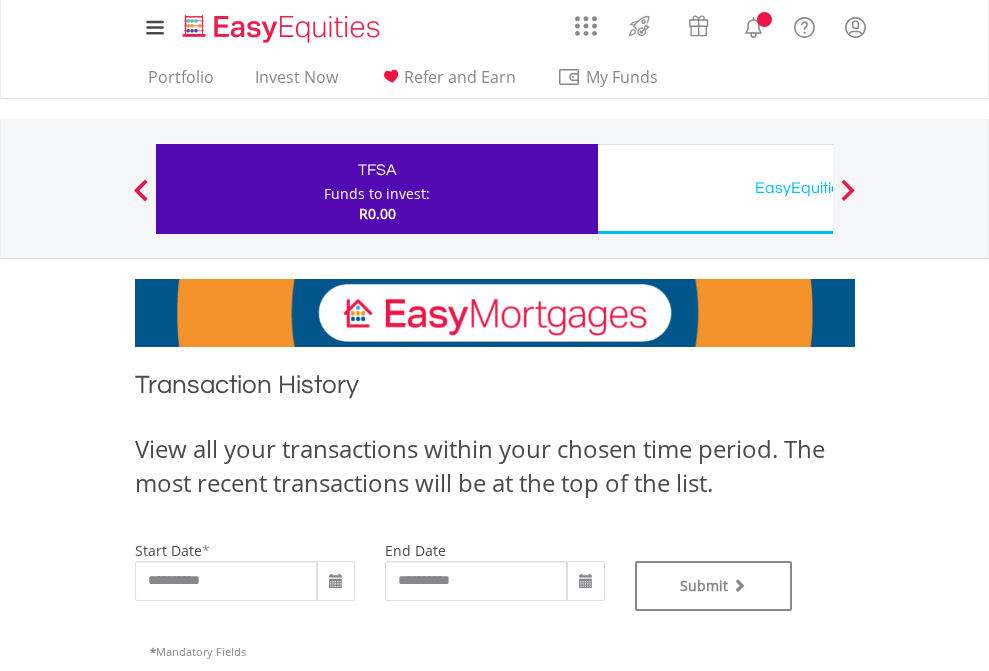 type on "**********" 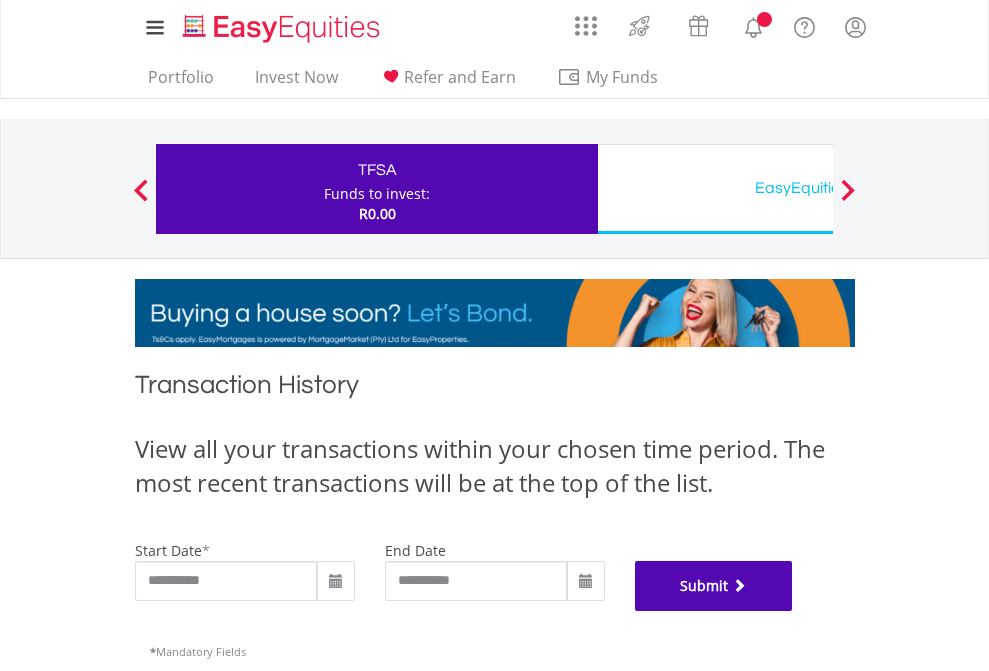 click on "Submit" at bounding box center (714, 586) 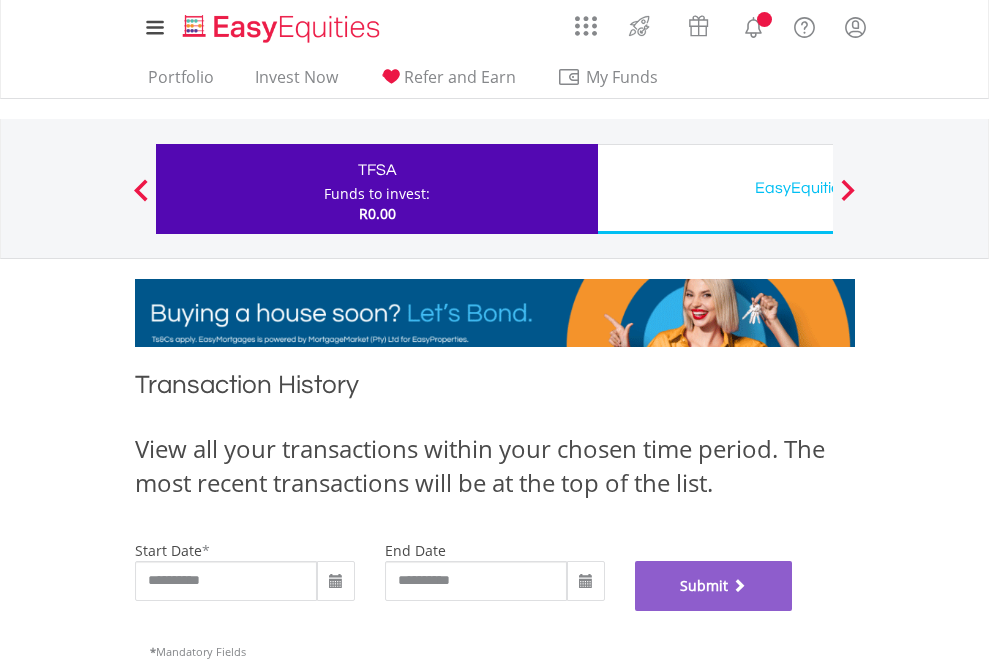 scroll, scrollTop: 811, scrollLeft: 0, axis: vertical 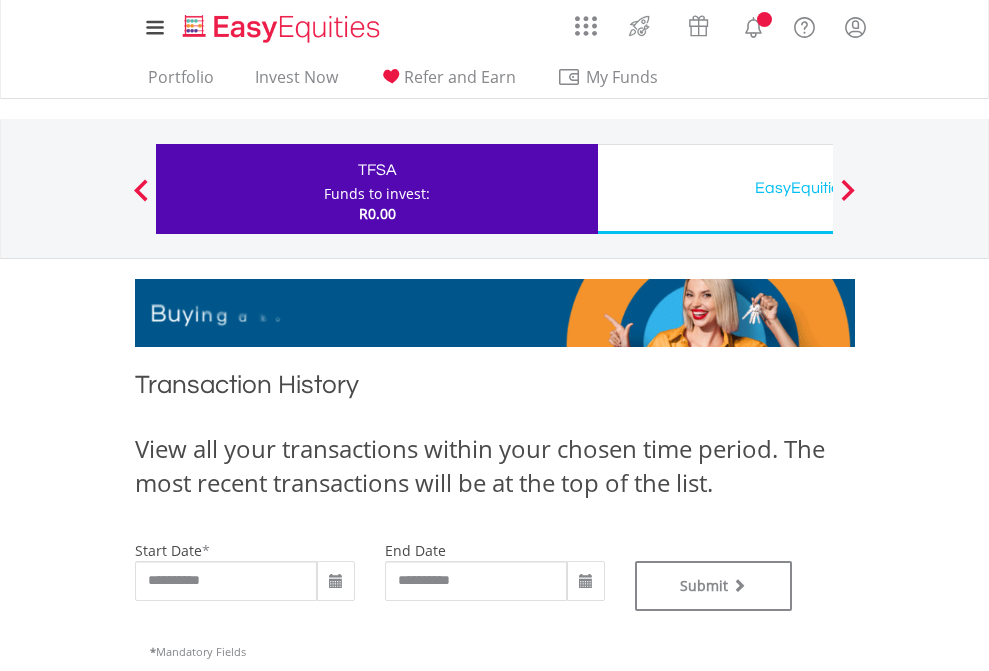 click on "EasyEquities USD" at bounding box center [818, 188] 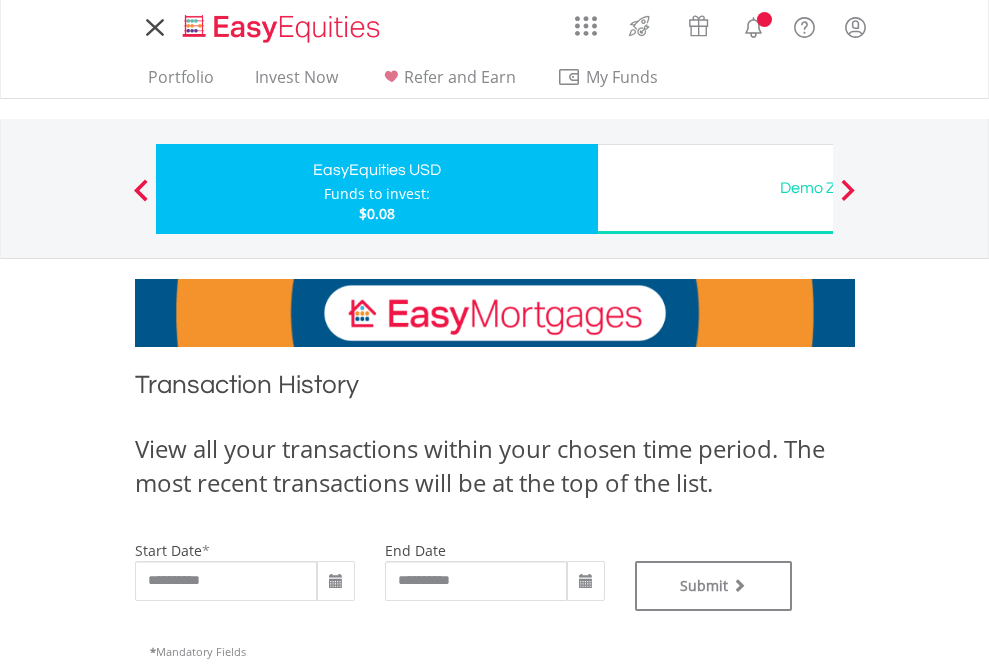 scroll, scrollTop: 0, scrollLeft: 0, axis: both 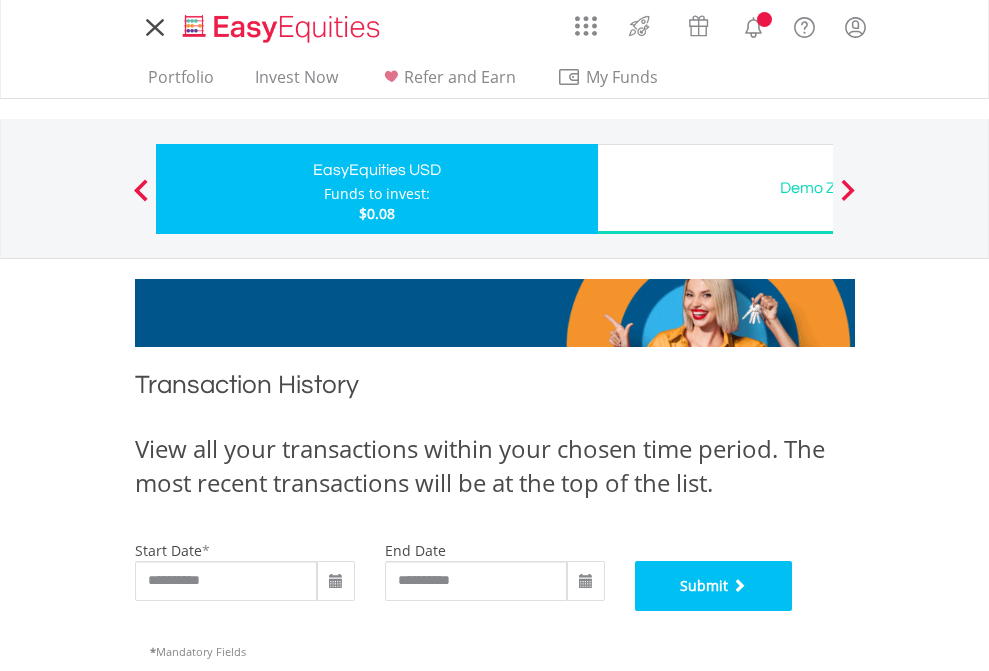 click on "Submit" at bounding box center (714, 586) 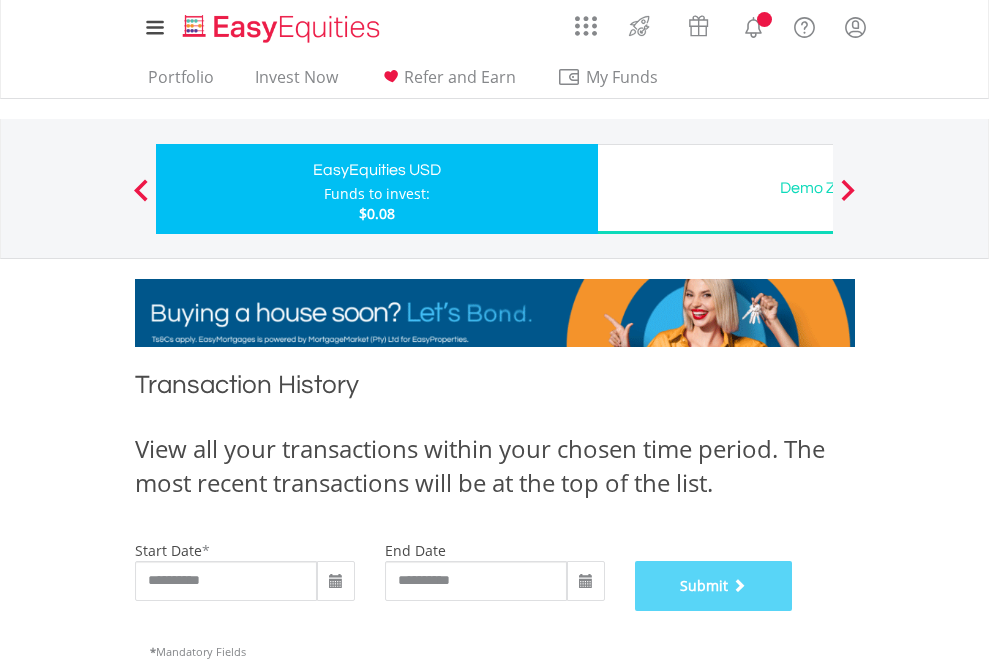 scroll, scrollTop: 811, scrollLeft: 0, axis: vertical 